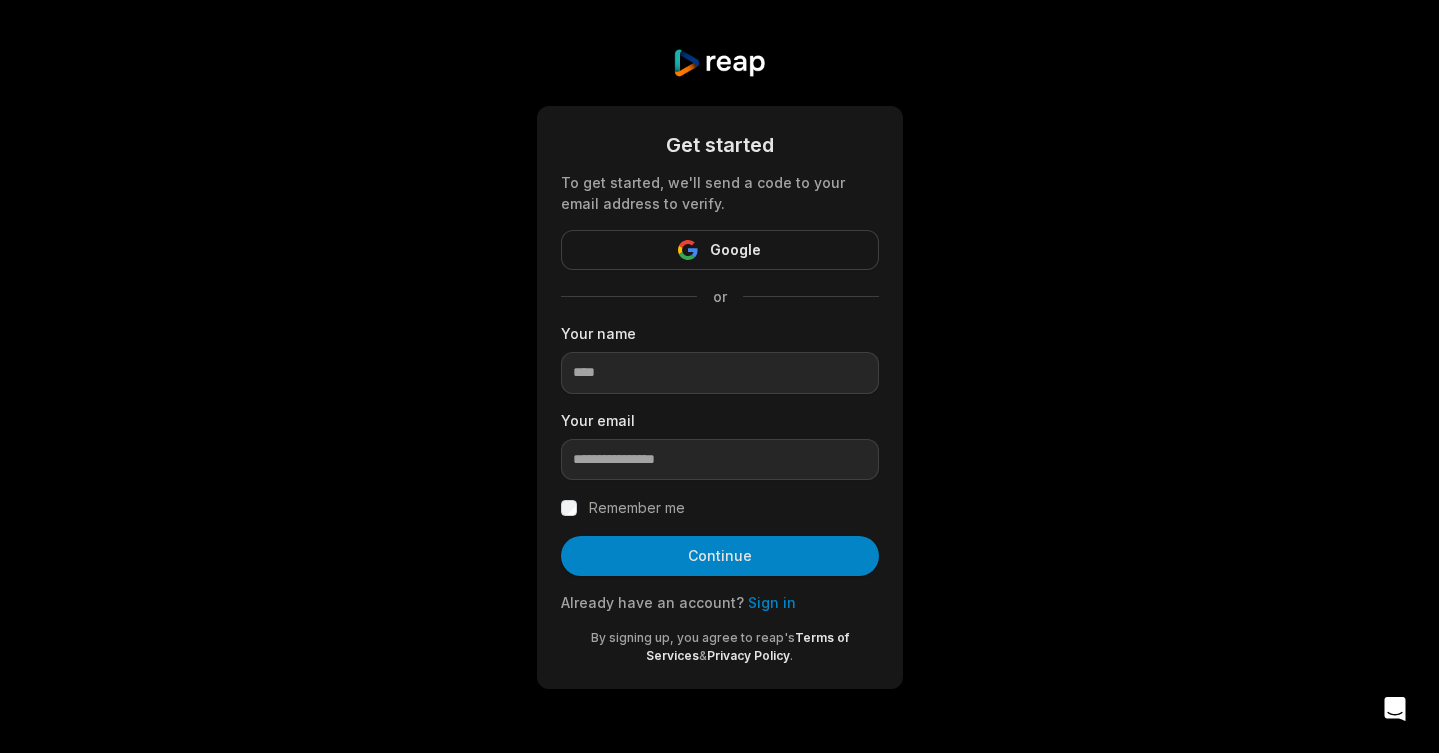 scroll, scrollTop: 0, scrollLeft: 0, axis: both 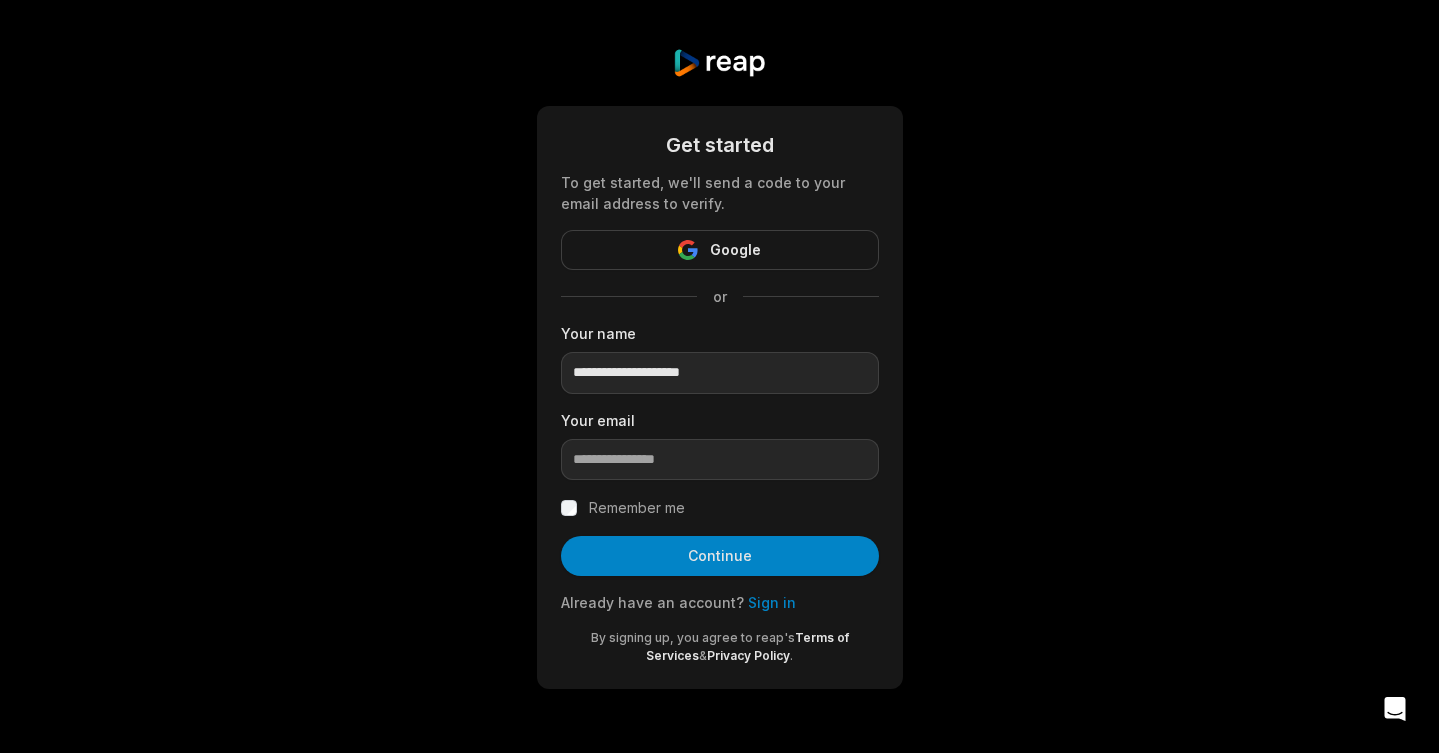 type on "**********" 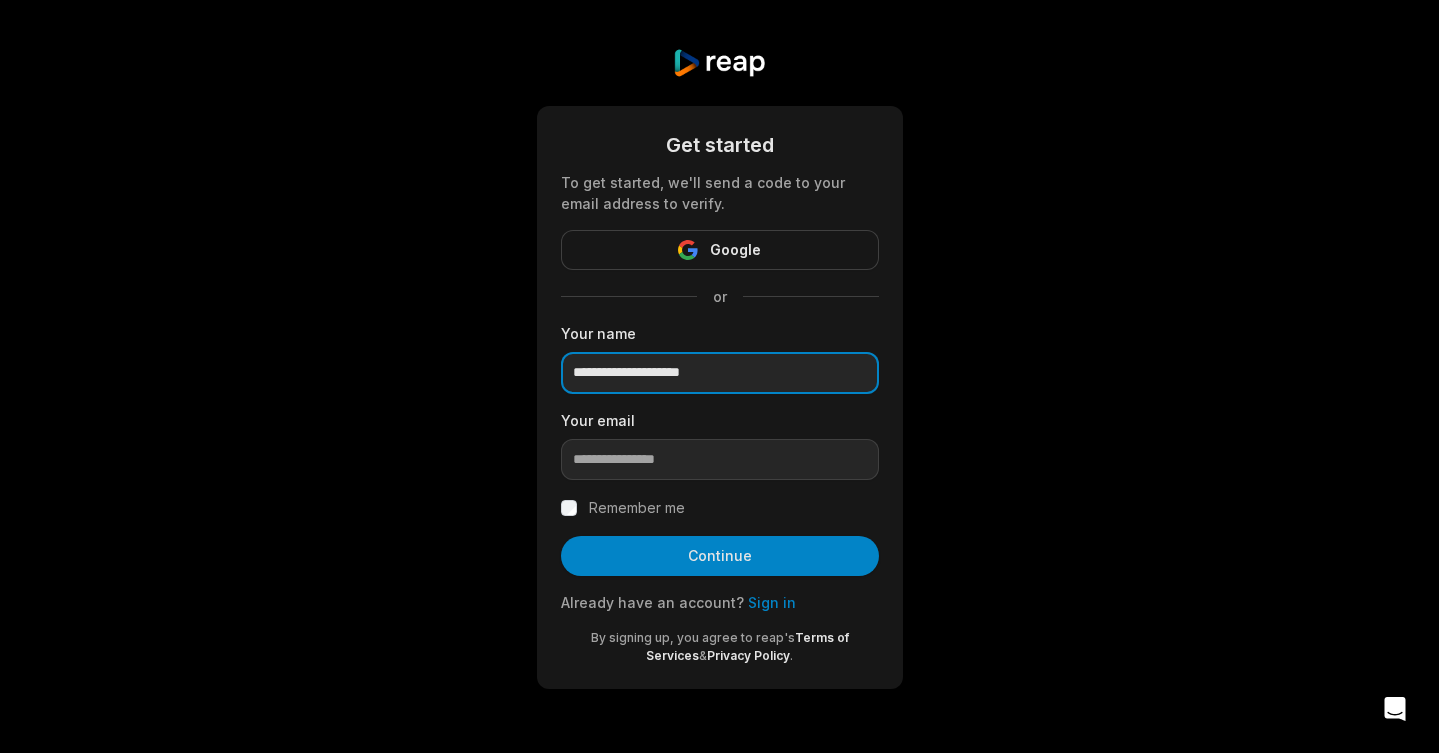 click on "**********" at bounding box center (720, 373) 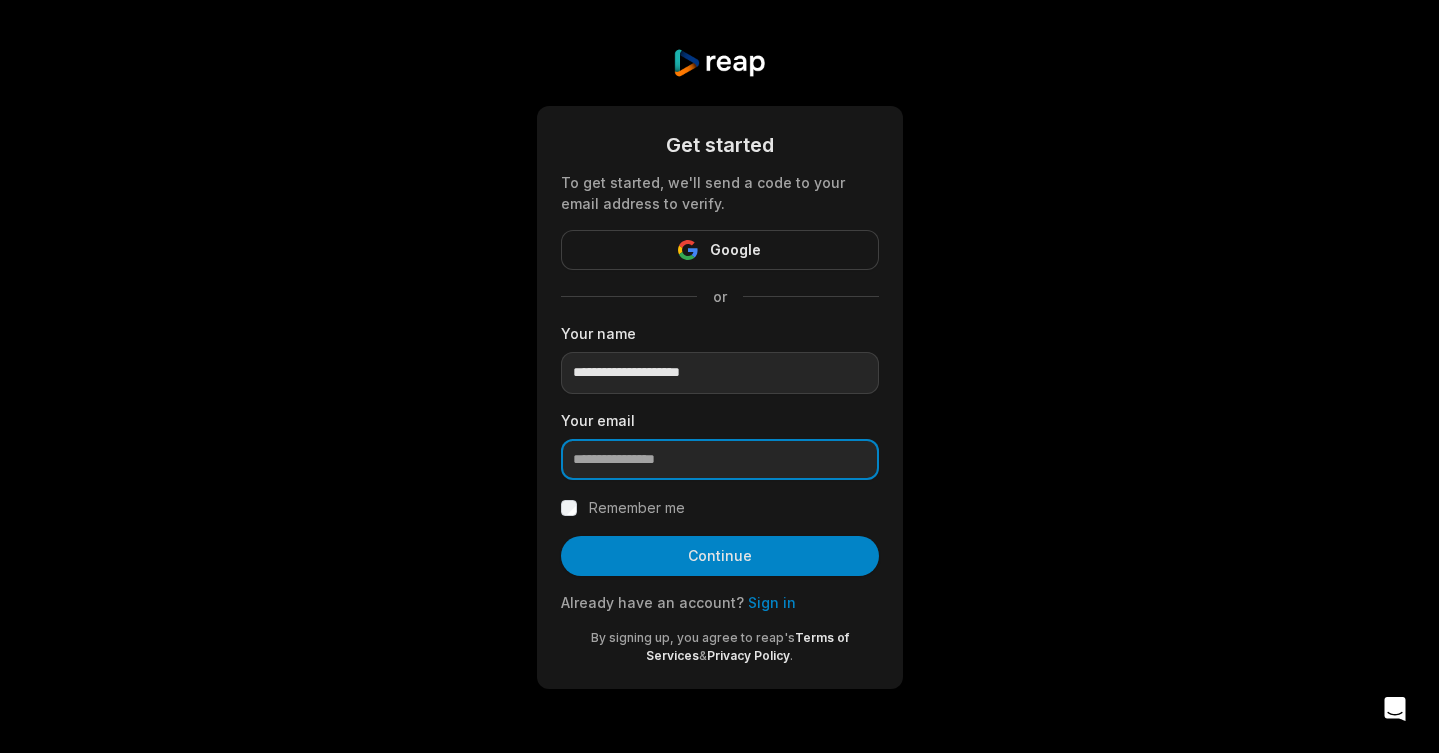 click at bounding box center (720, 460) 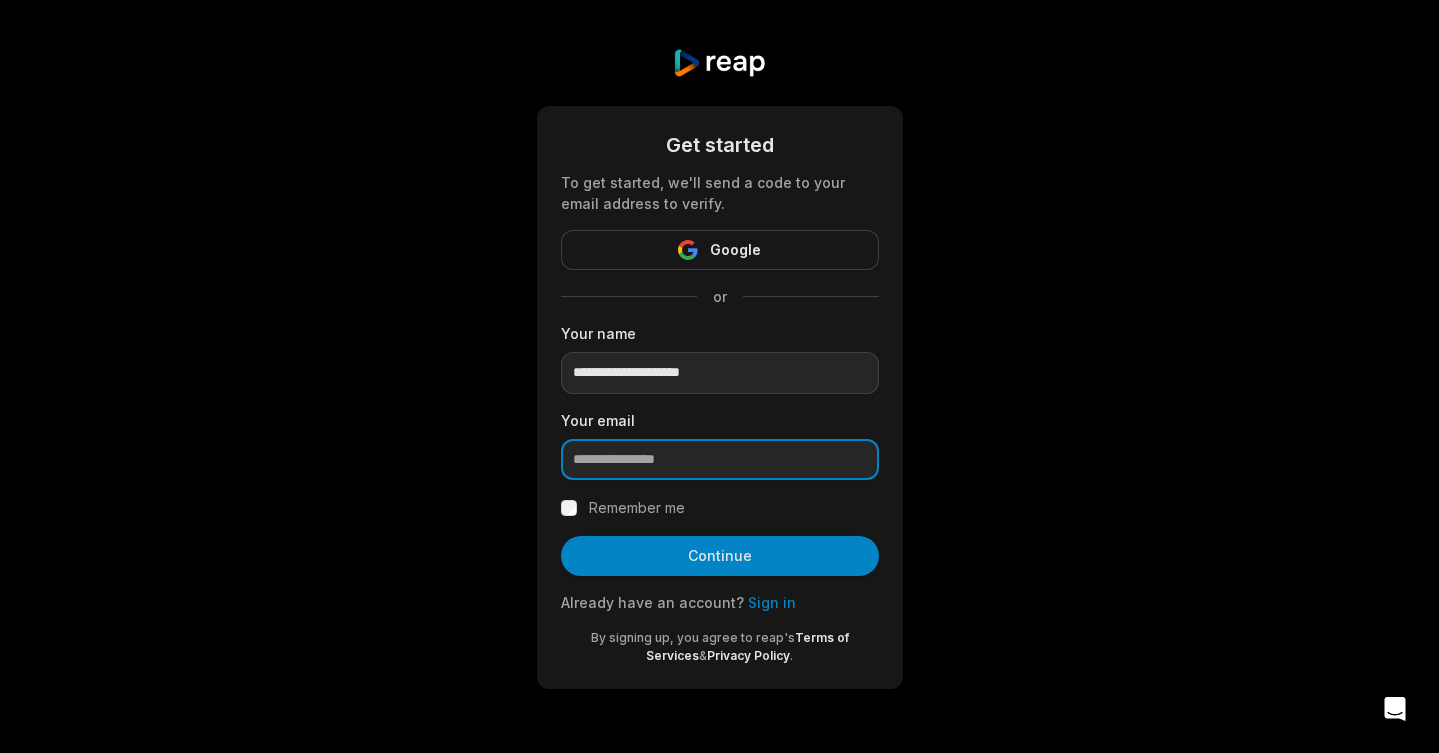 paste on "**********" 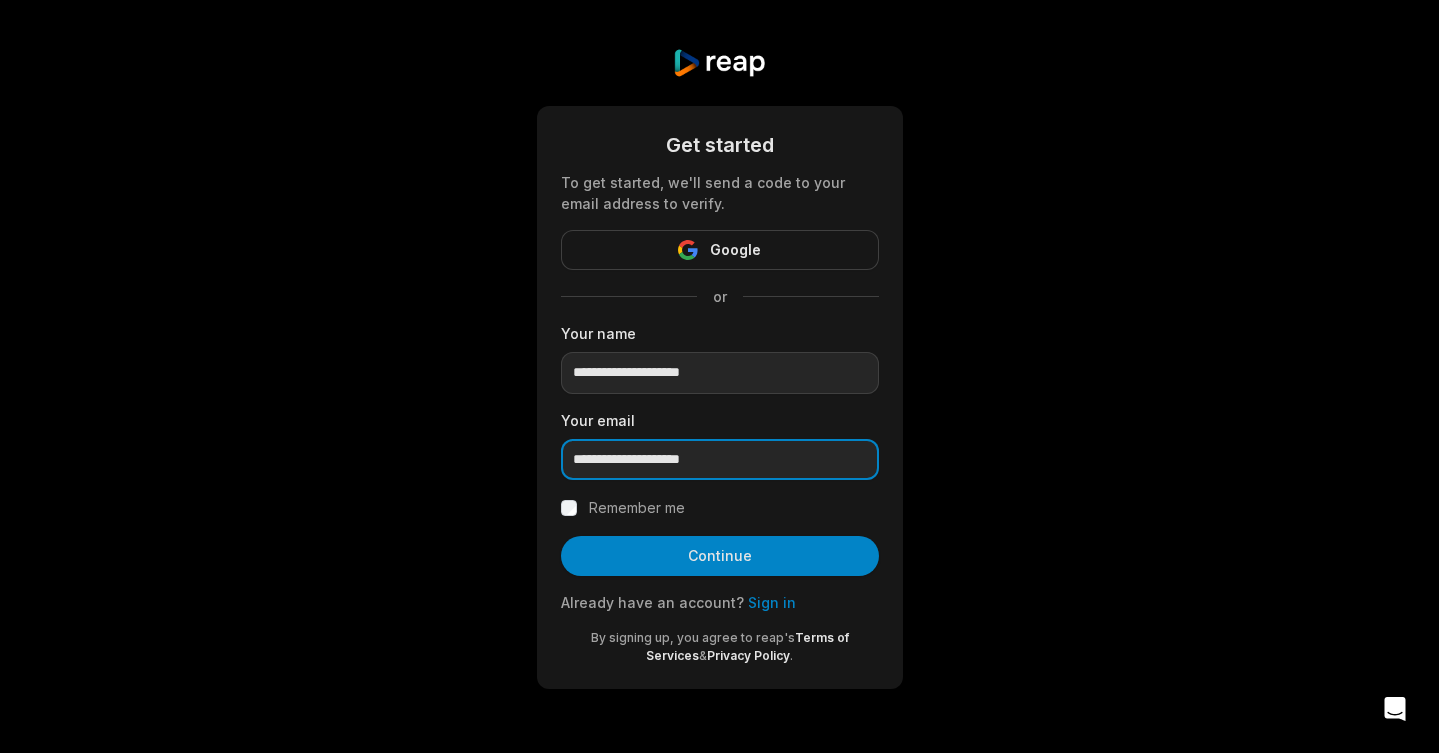 type on "**********" 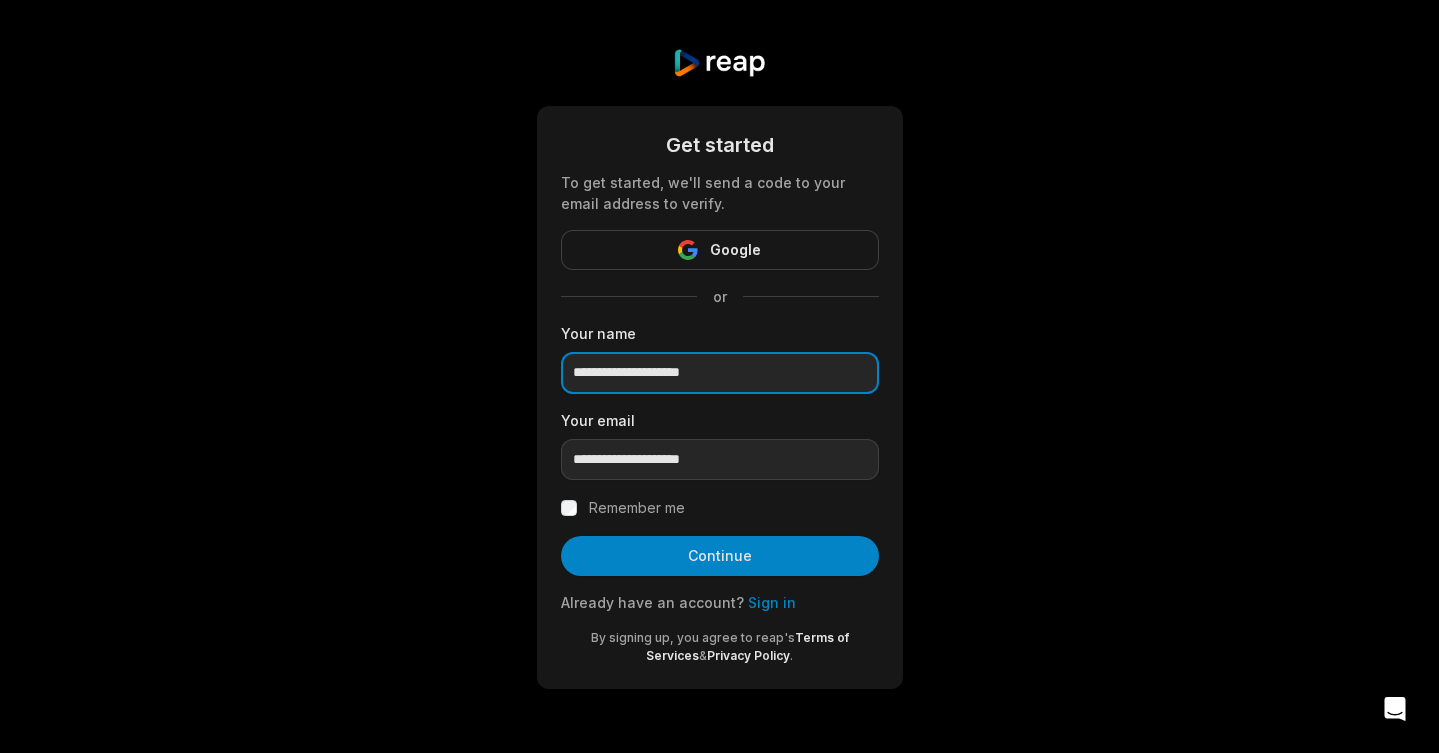 drag, startPoint x: 751, startPoint y: 369, endPoint x: 628, endPoint y: 375, distance: 123.146255 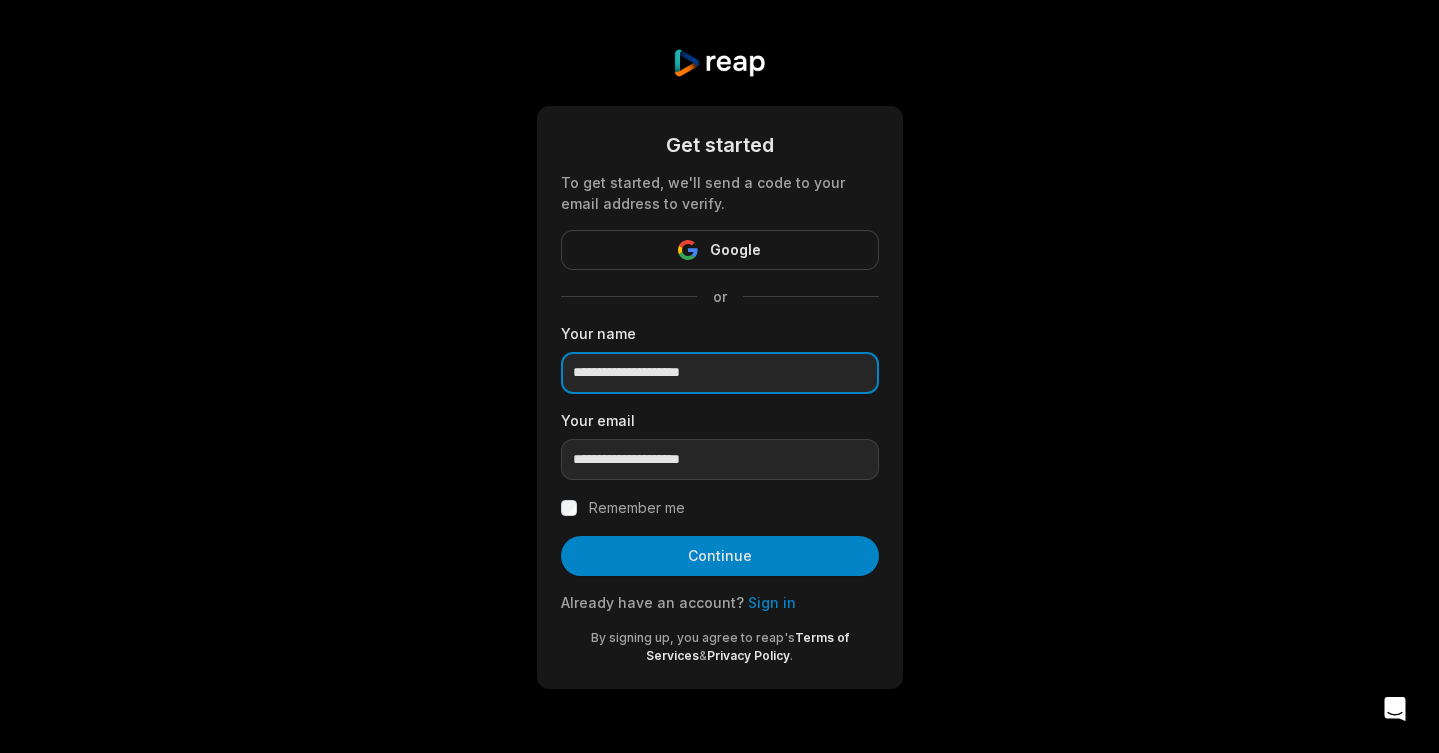 click on "**********" at bounding box center [720, 373] 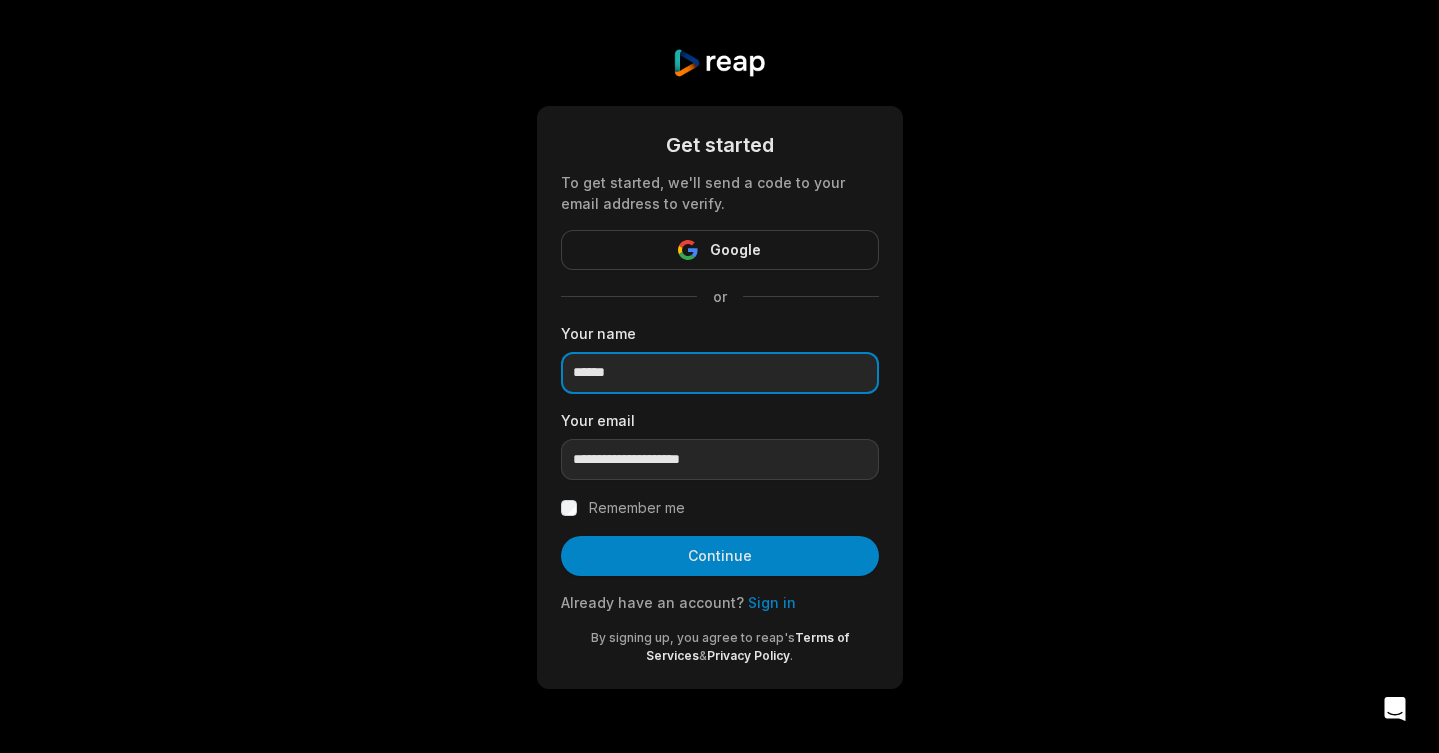 type on "******" 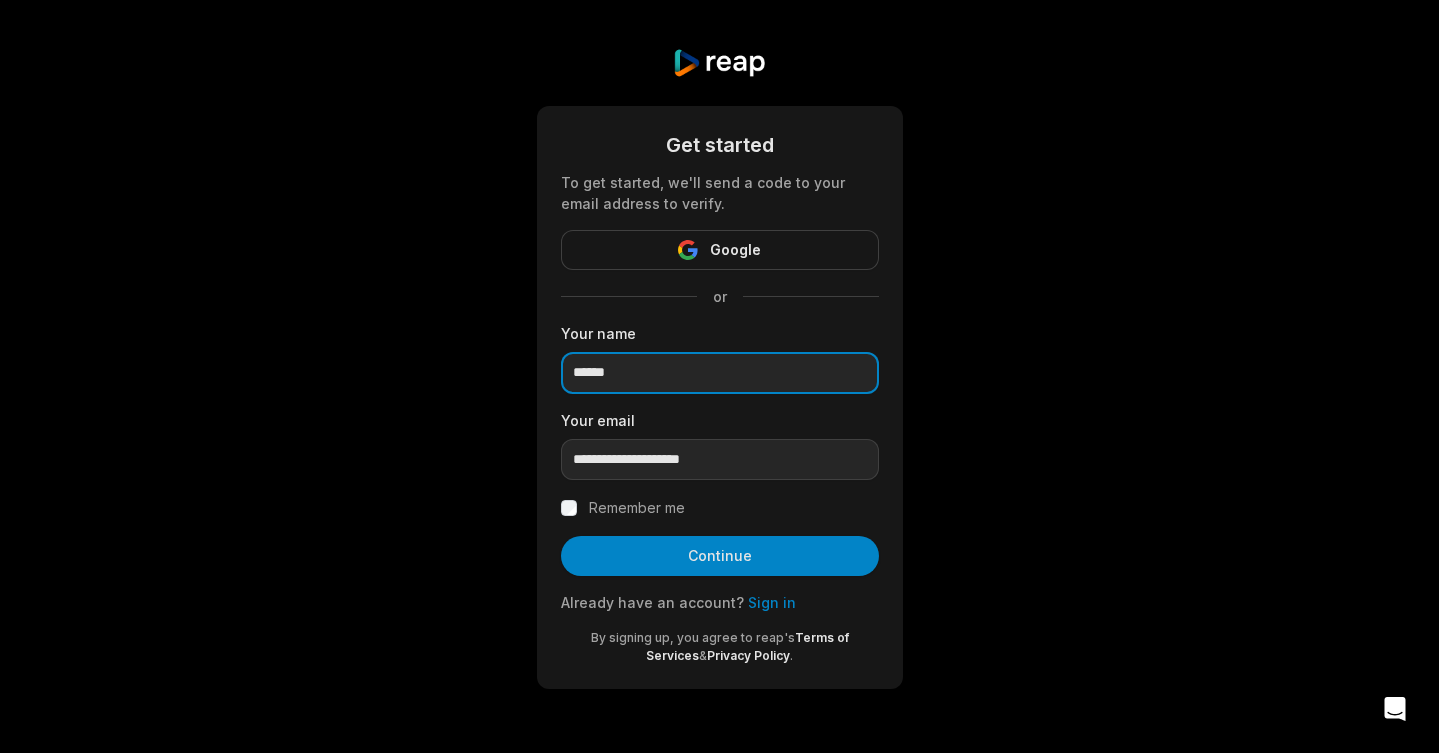 click on "Continue" at bounding box center [720, 556] 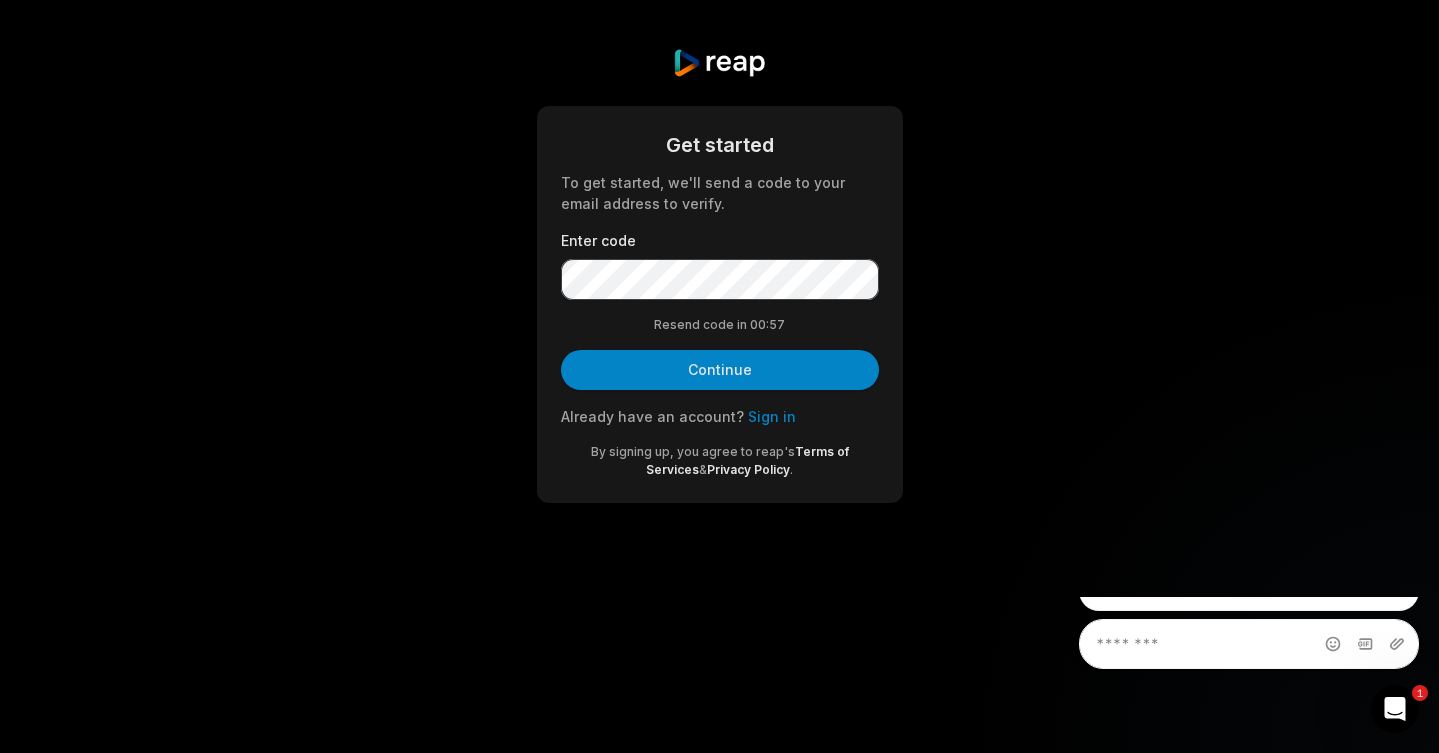 scroll, scrollTop: 0, scrollLeft: 0, axis: both 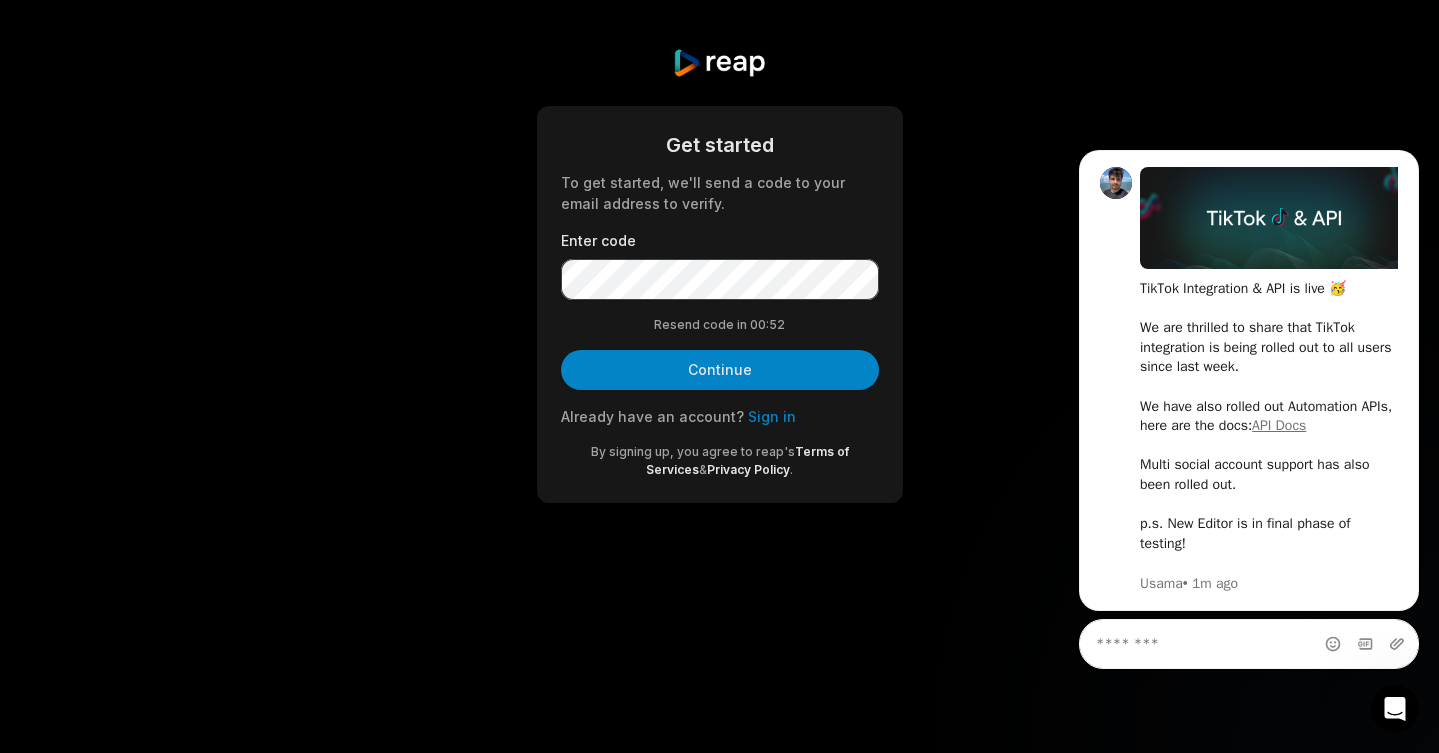 click on "Sign in" at bounding box center [772, 416] 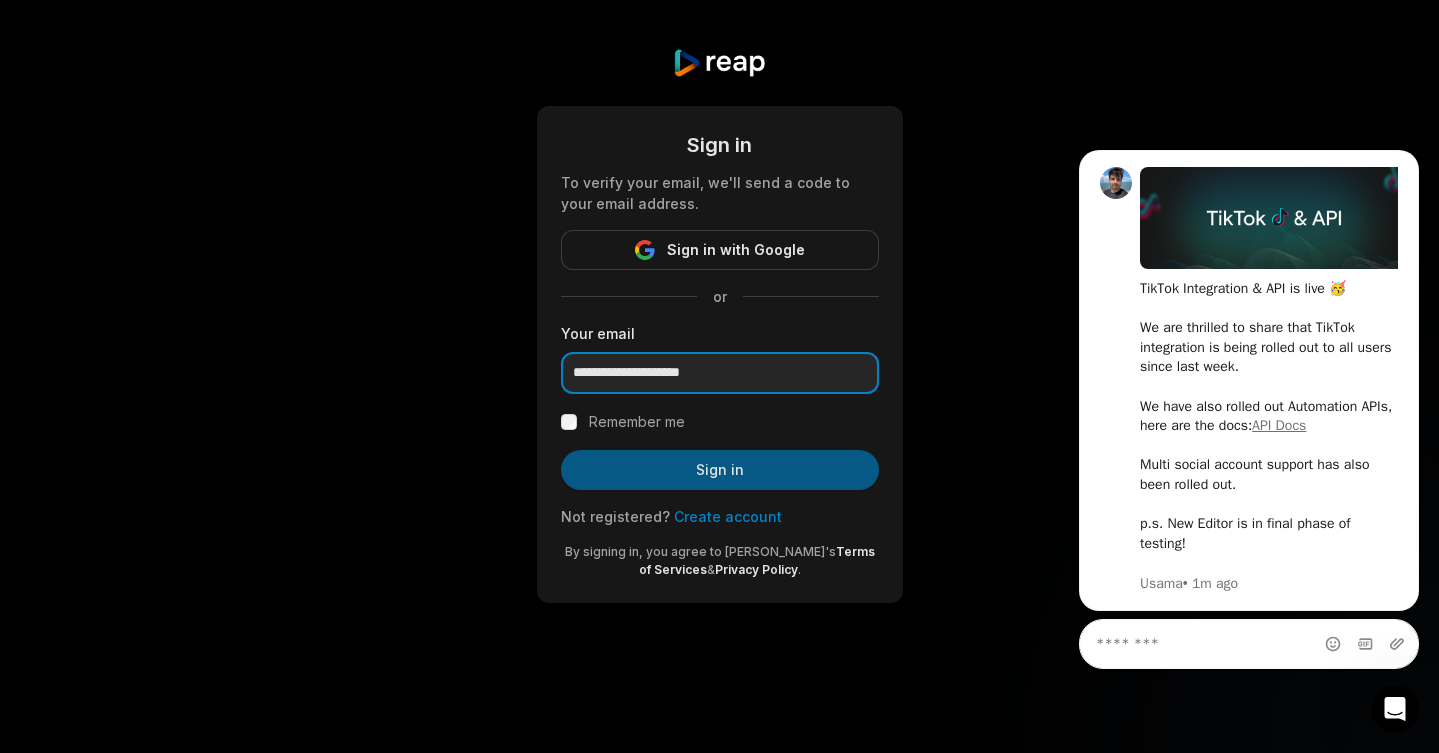 type on "**********" 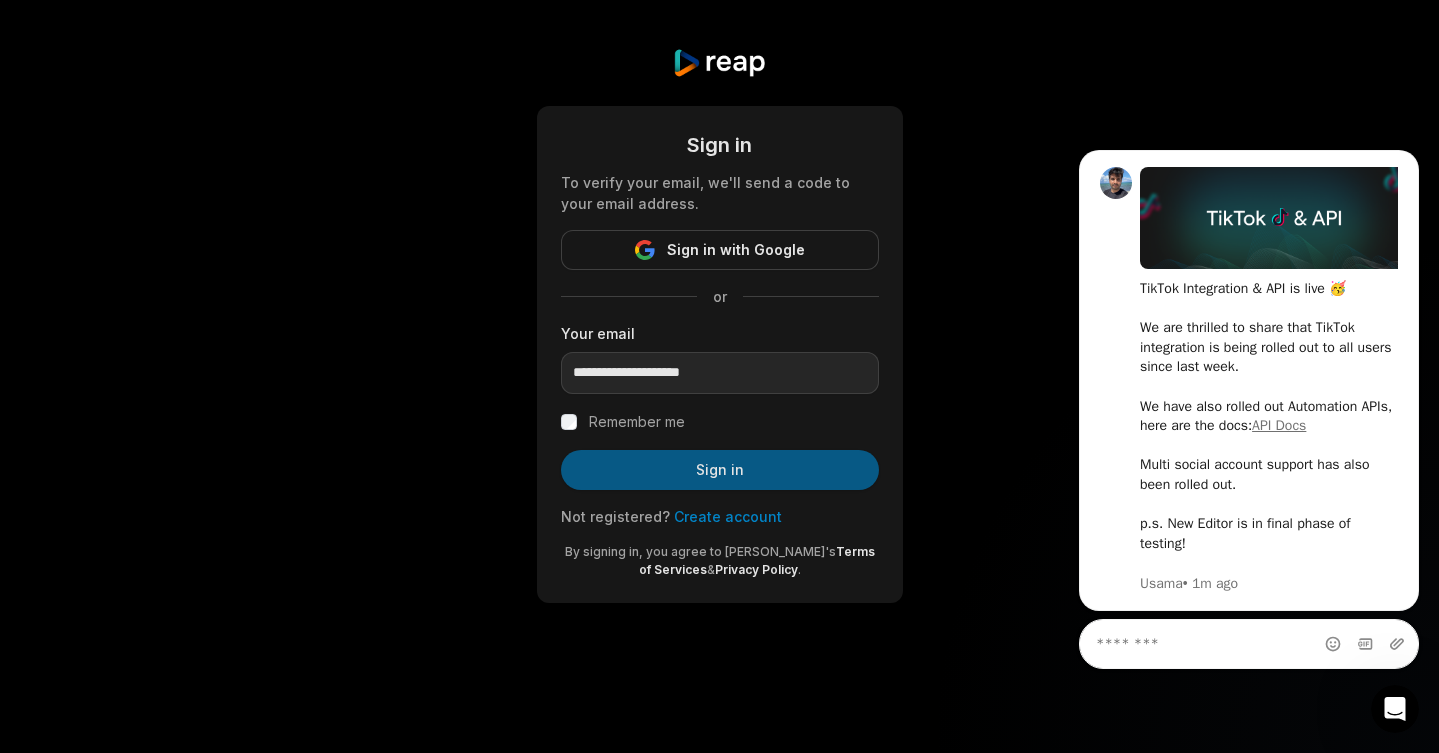 click on "Sign in" at bounding box center (720, 470) 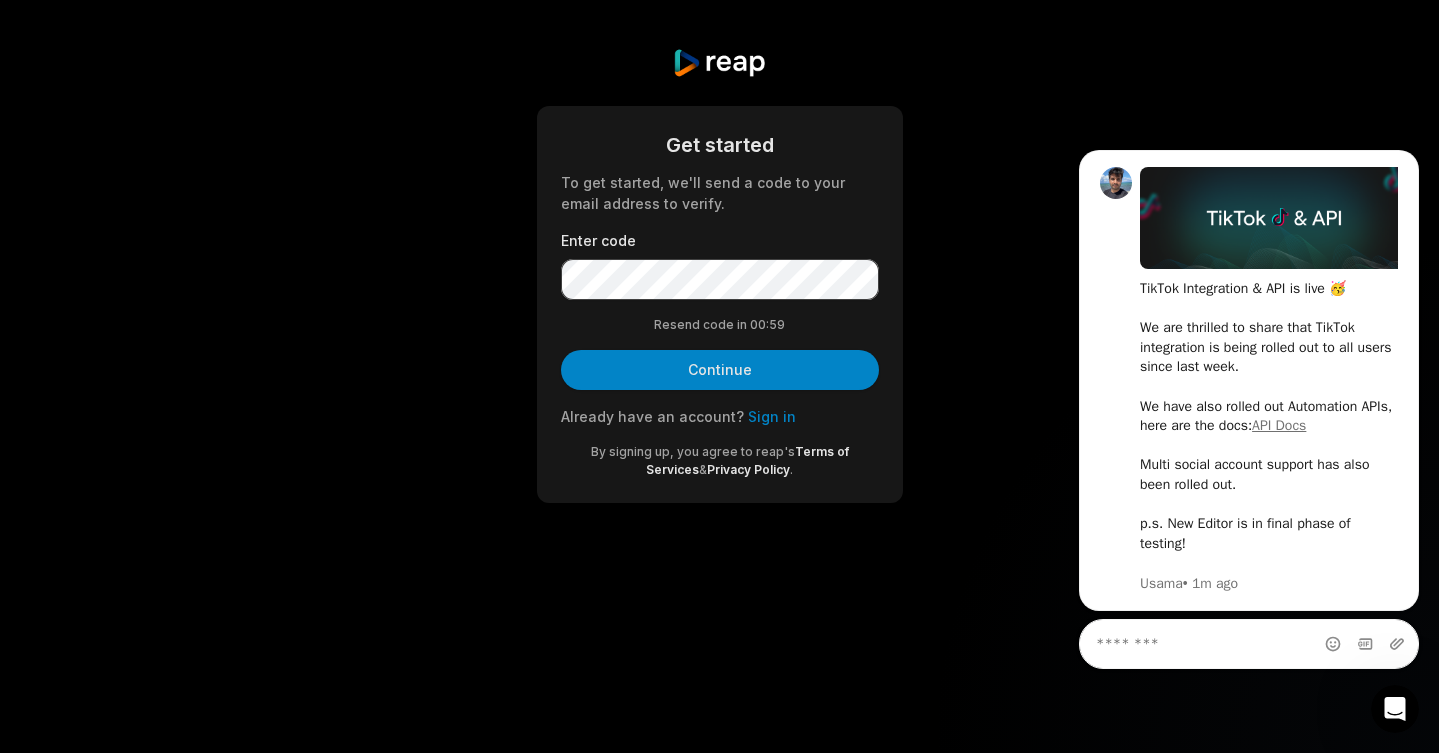 click on "Already have an account?" at bounding box center (652, 416) 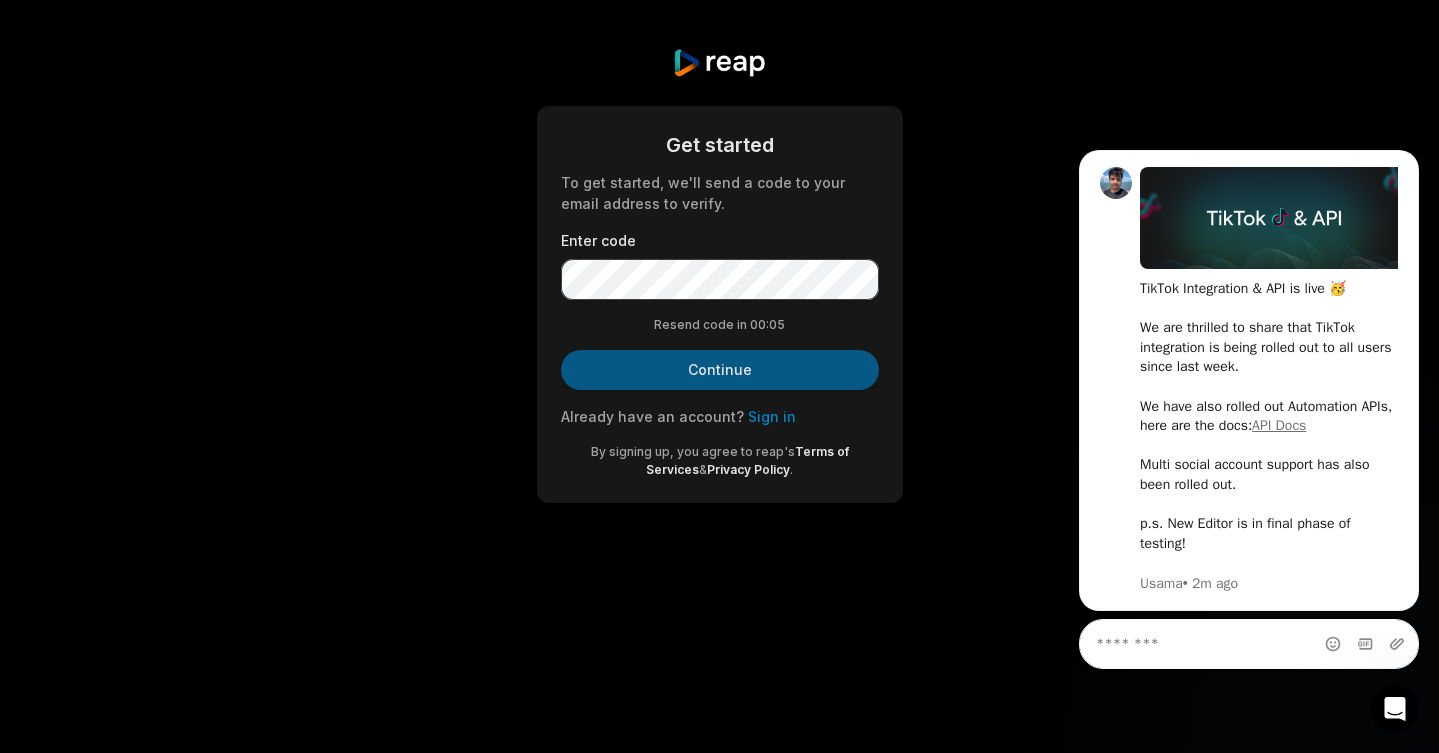 click on "Continue" at bounding box center (720, 370) 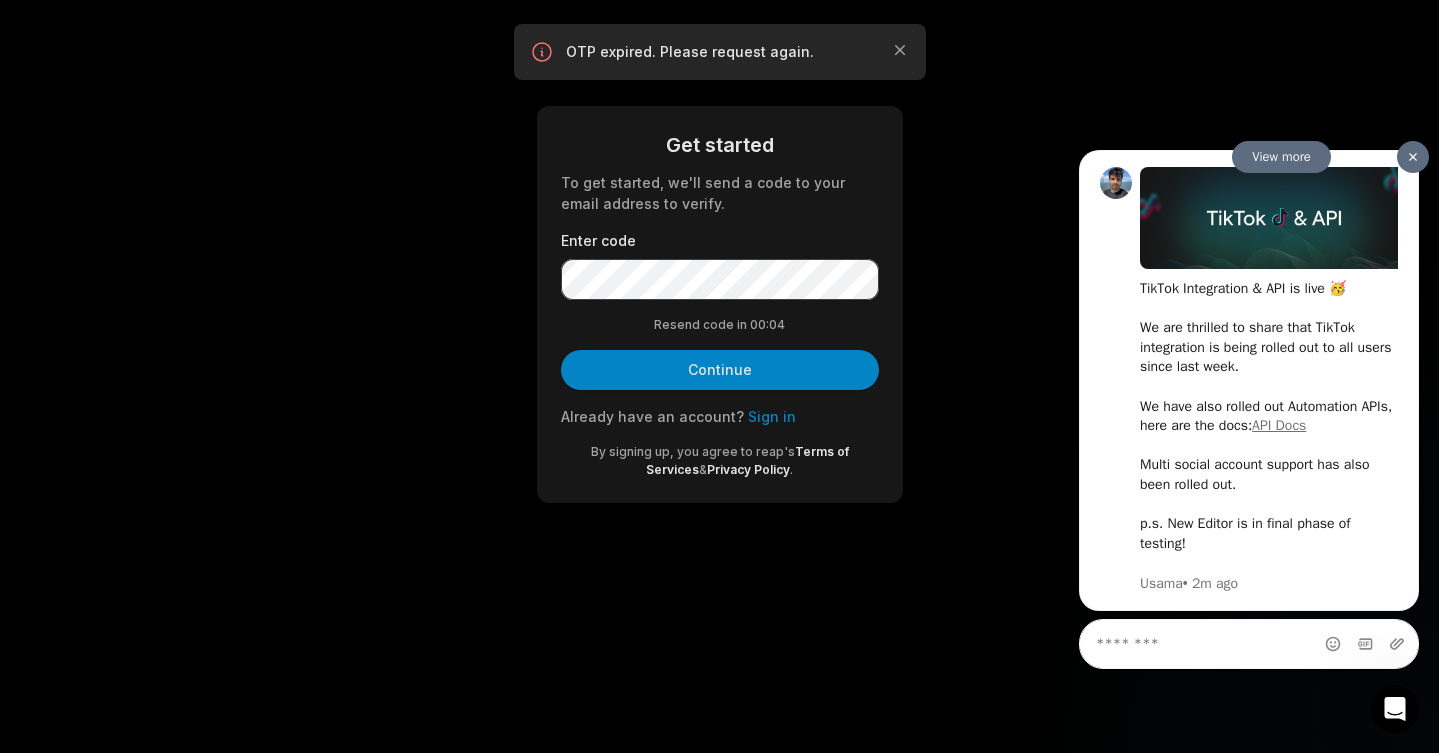 click at bounding box center (1413, 157) 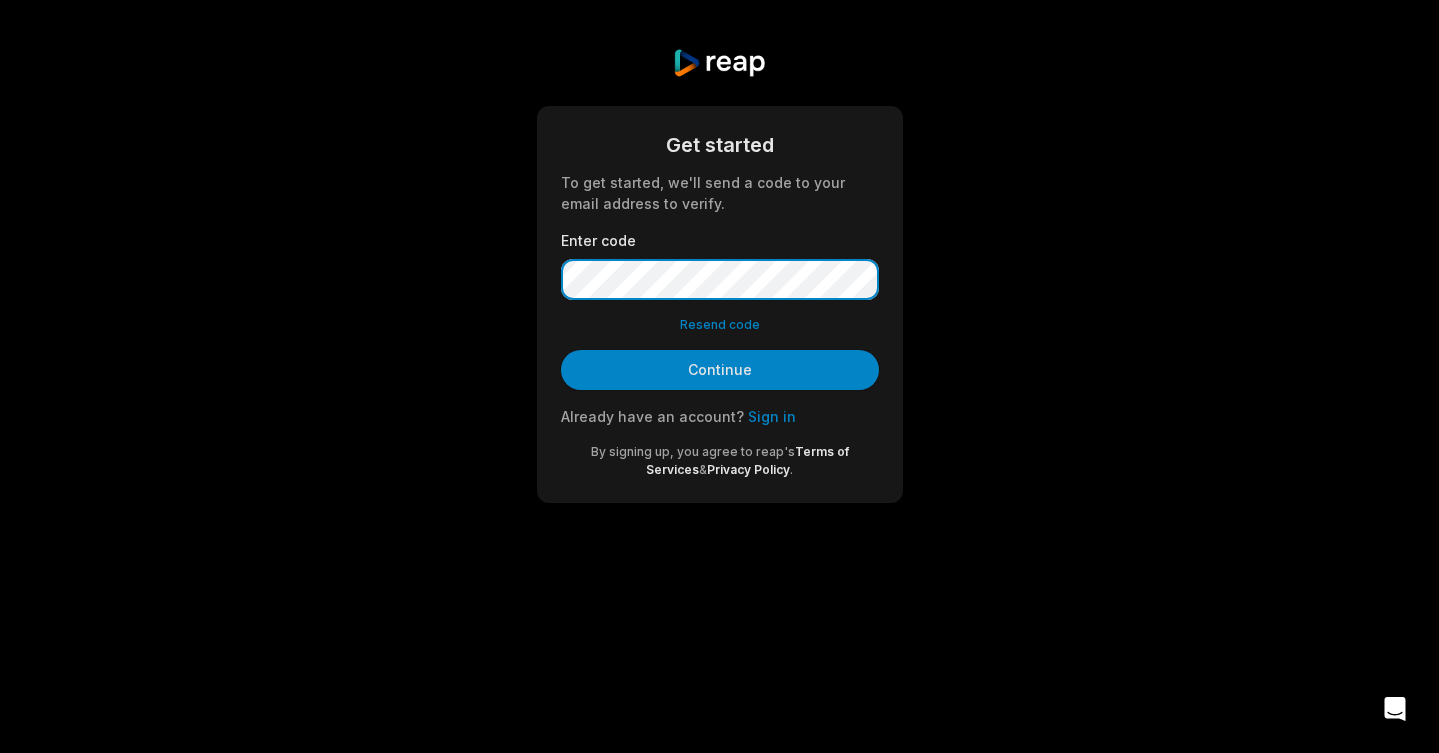 click on "Get started To get started, we'll send a code to your email address to verify. Enter code Resend code Continue Already have an account?   Sign in By signing up, you agree to reap's  Terms of Services  &  Privacy Policy ." at bounding box center (719, 275) 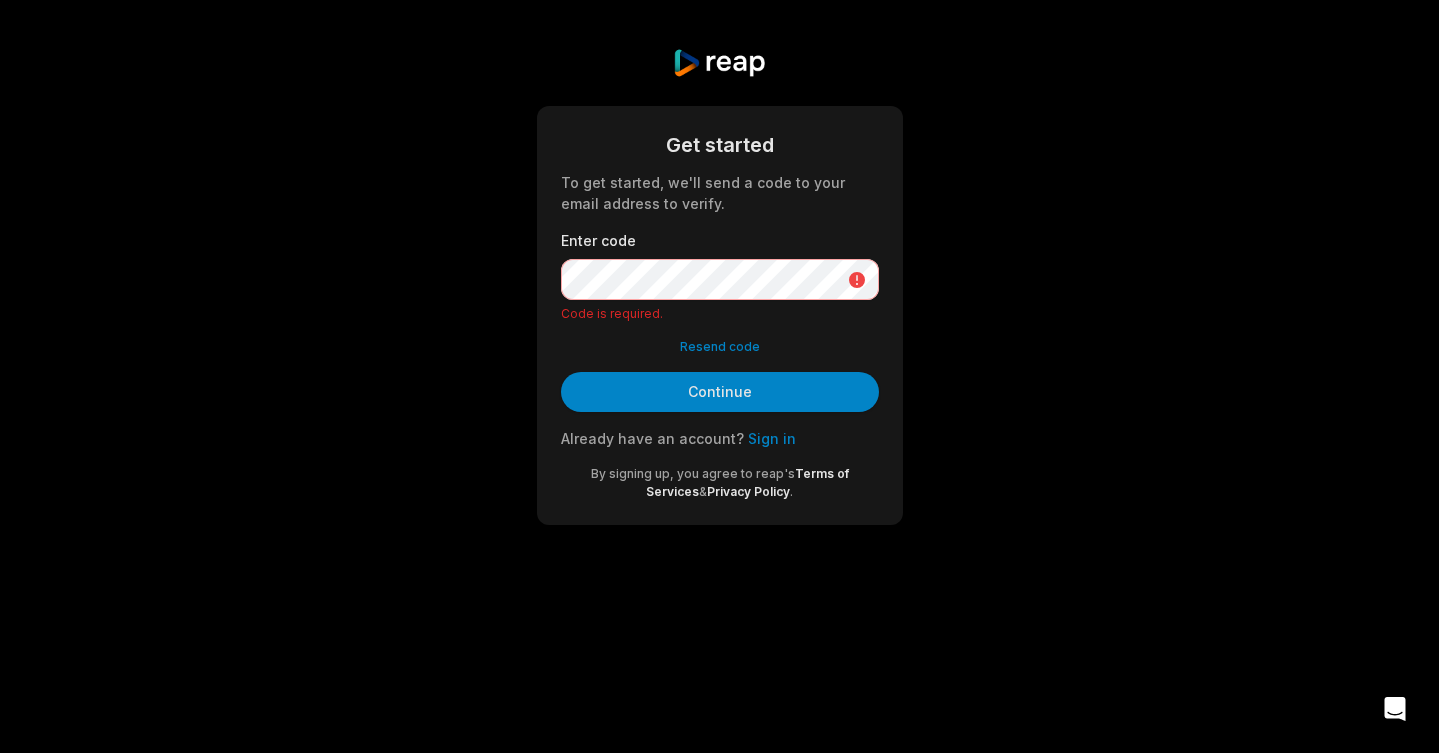 click on "Resend code" at bounding box center [720, 347] 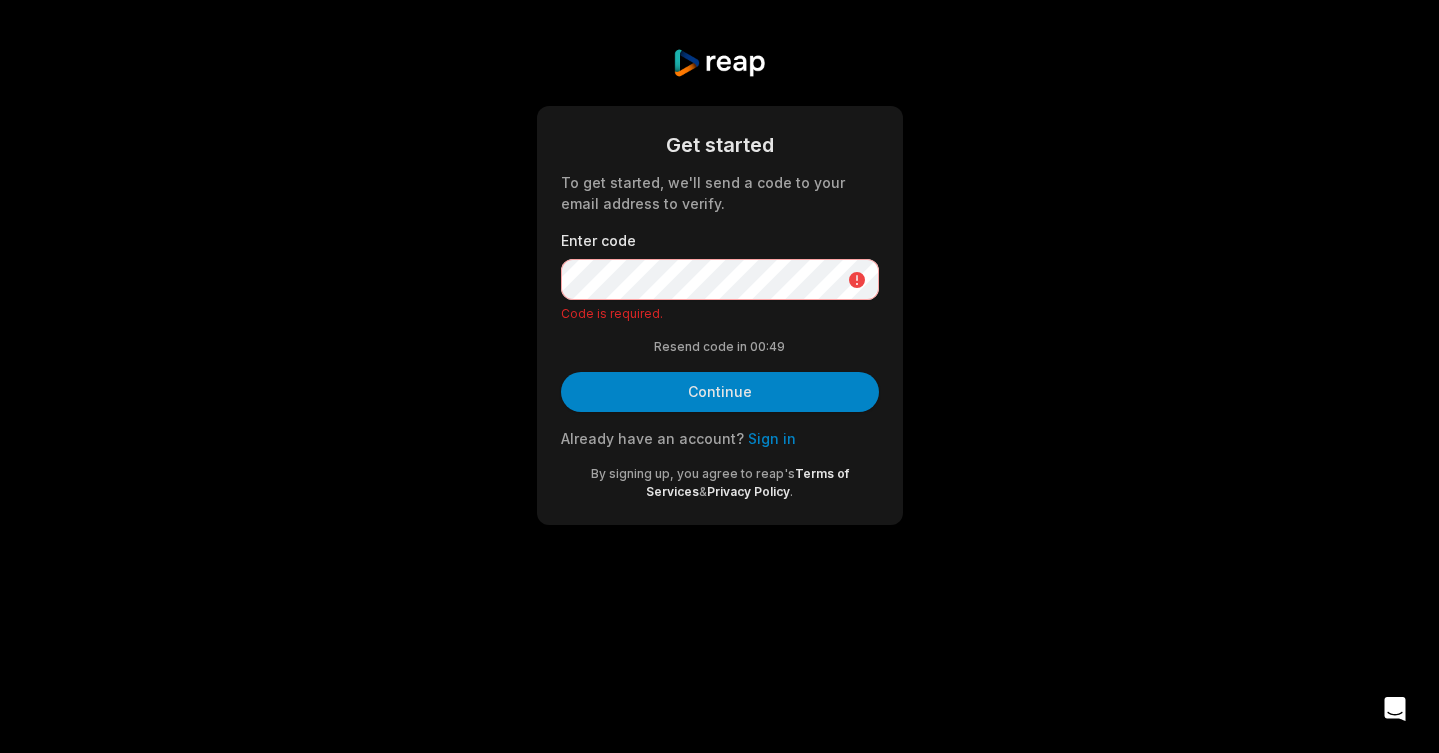 click on "Sign in" at bounding box center (772, 438) 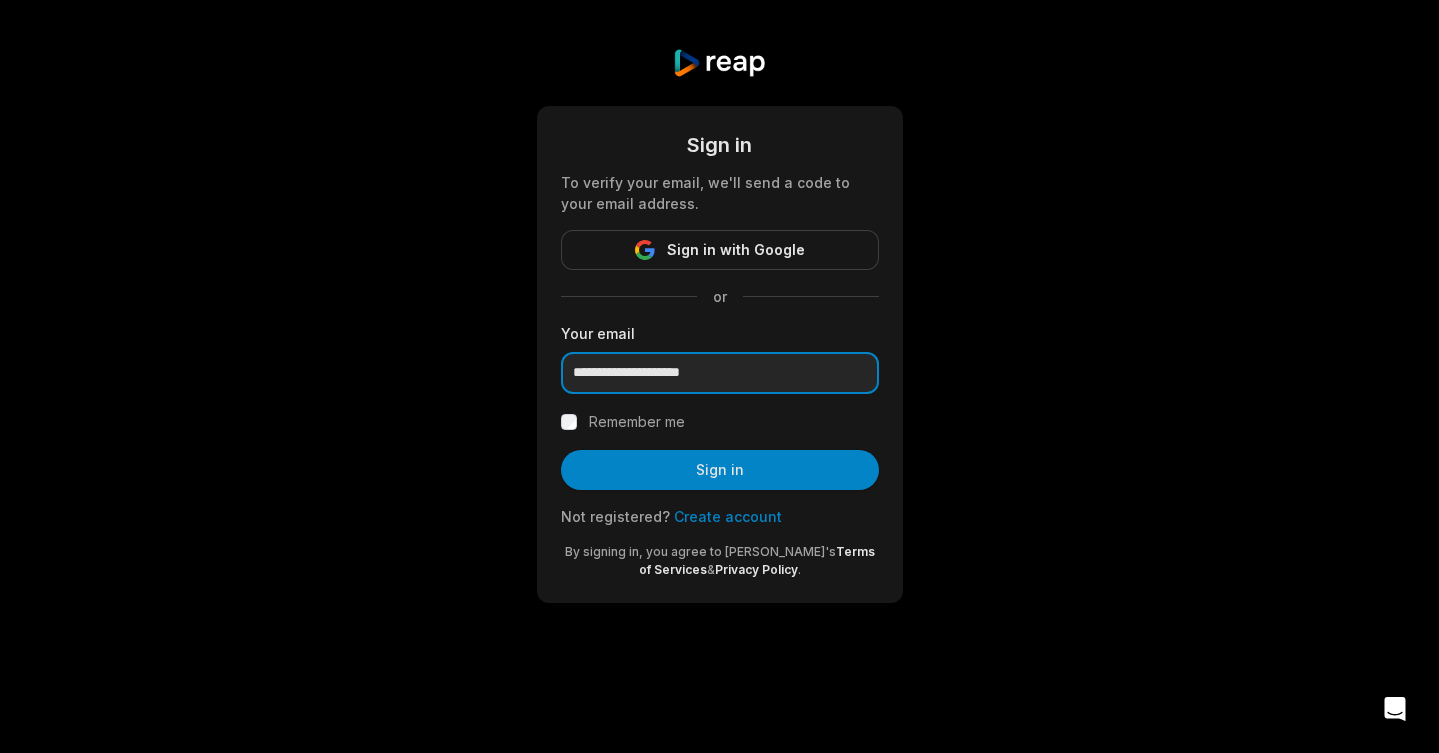 type on "**********" 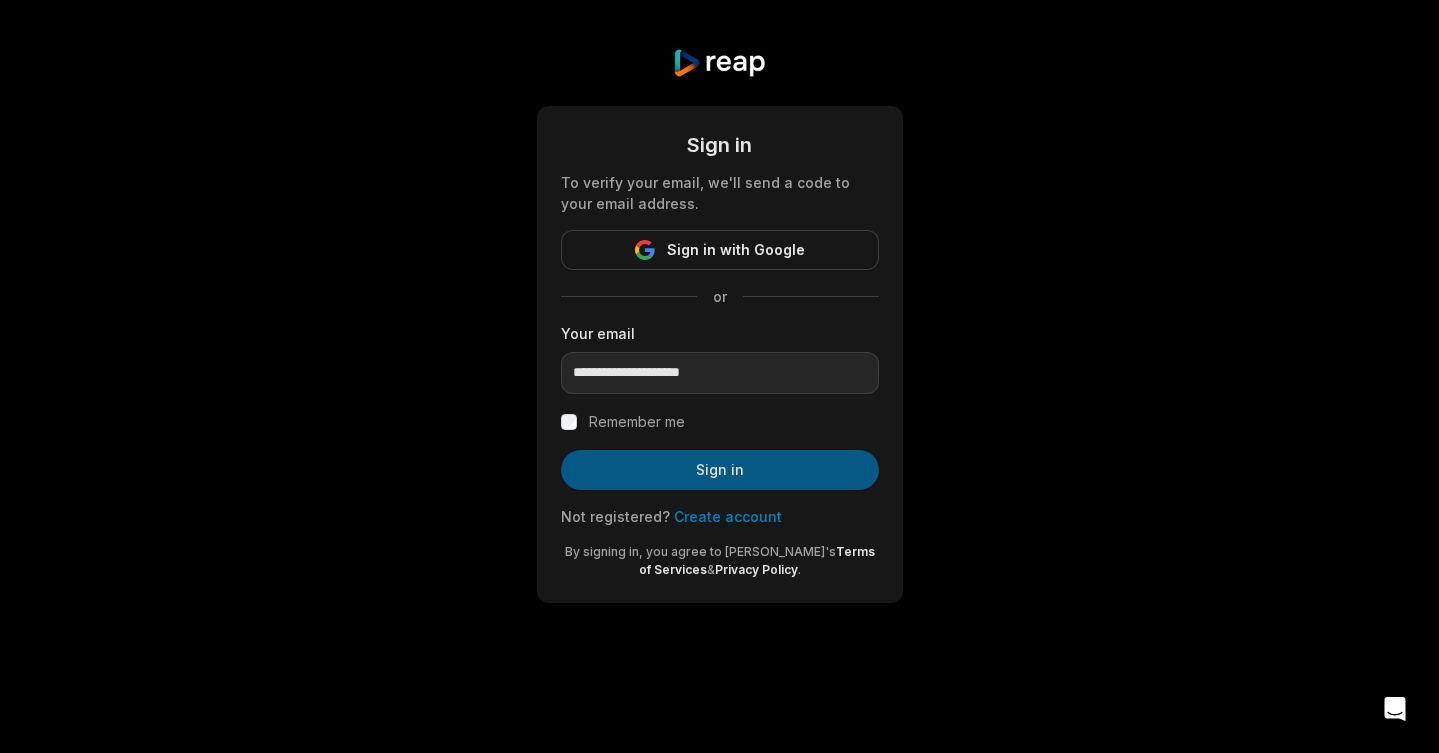click on "Sign in" at bounding box center [720, 470] 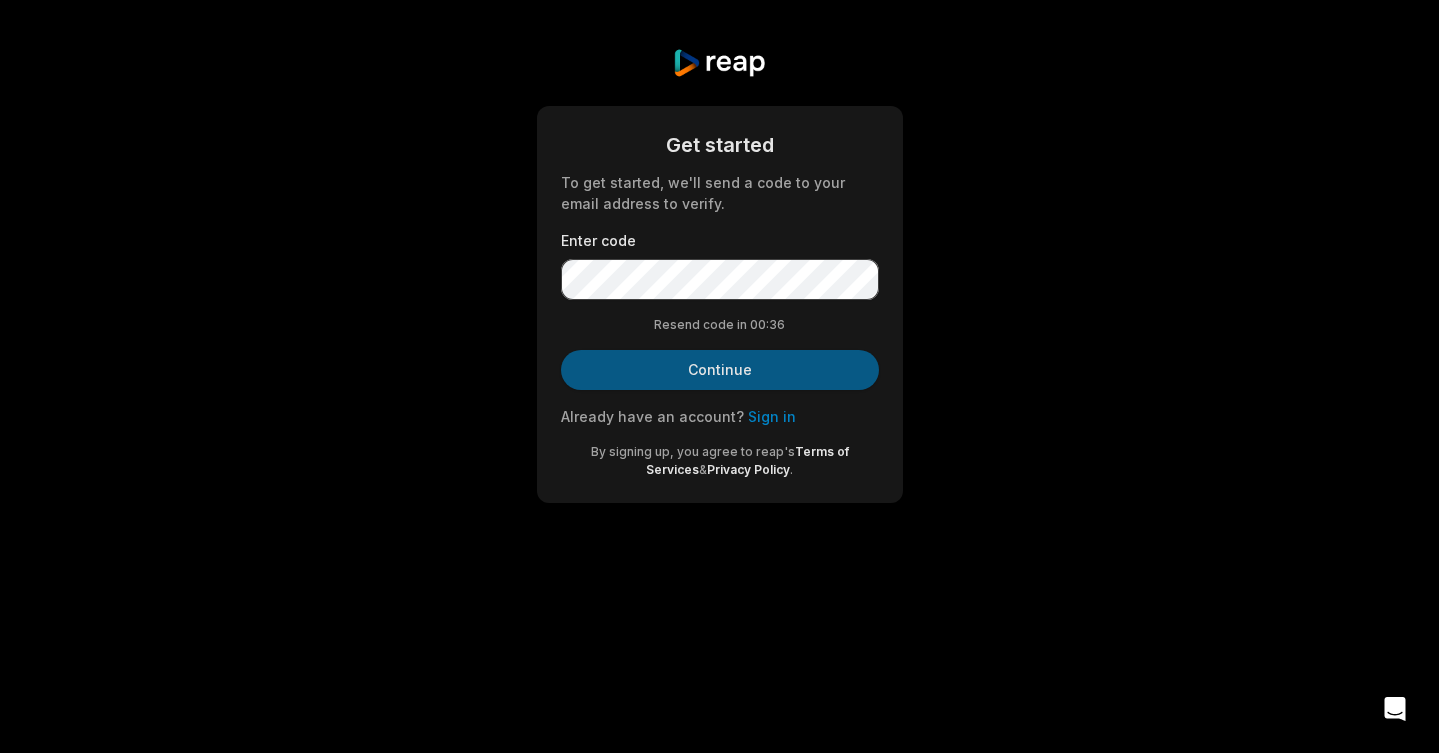click on "Continue" at bounding box center (720, 370) 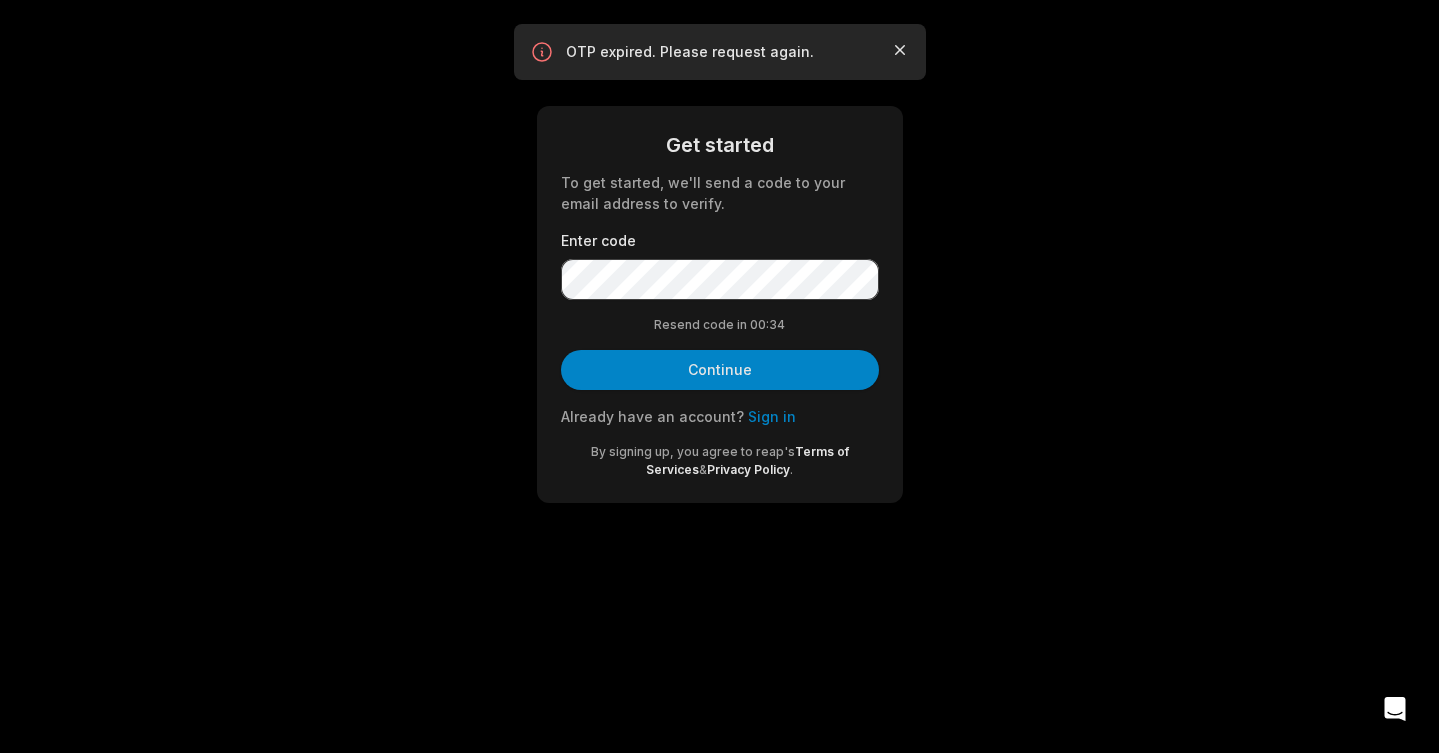 click 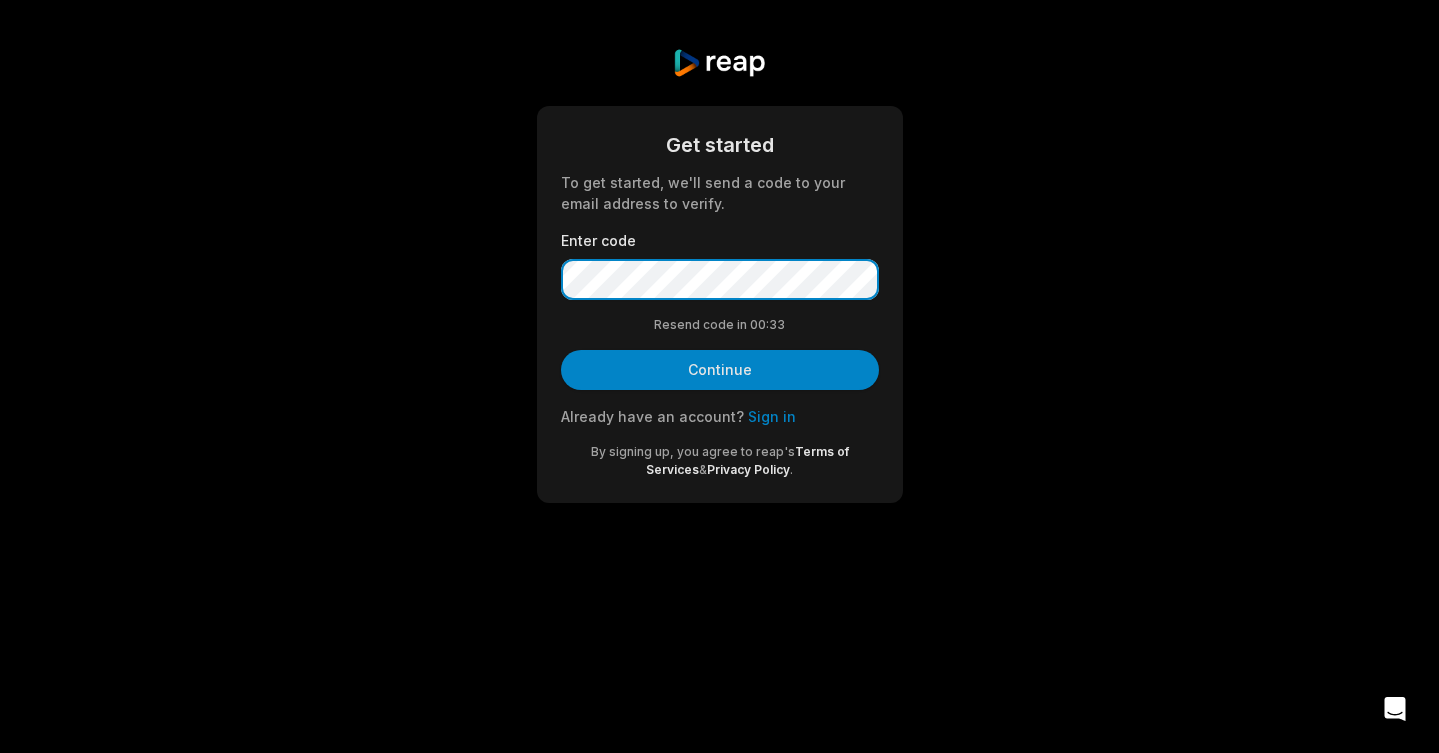 click on "Get started To get started, we'll send a code to your email address to verify. Enter code Resend code in 00: 33 Continue Already have an account?   Sign in By signing up, you agree to reap's  Terms of Services  &  Privacy Policy ." at bounding box center [719, 275] 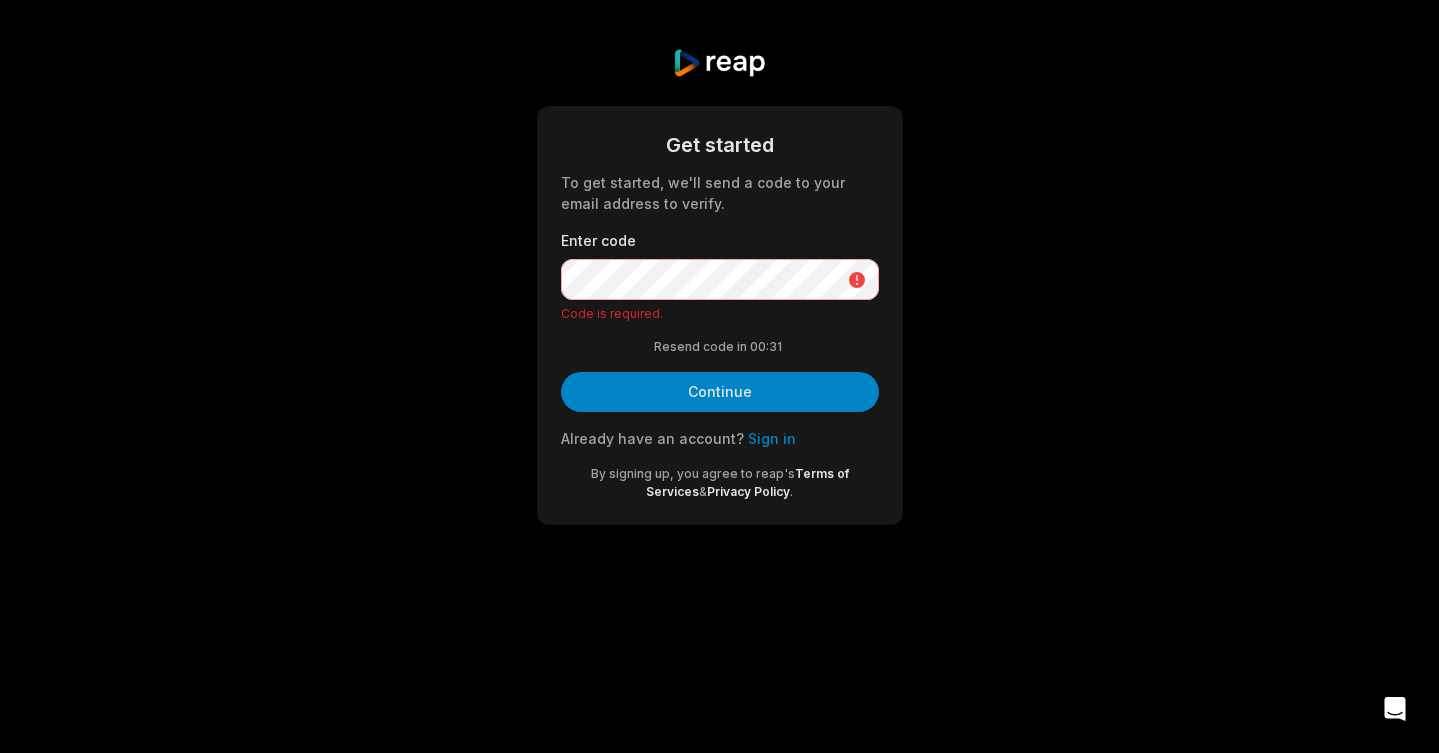 click on "Sign in" at bounding box center (772, 438) 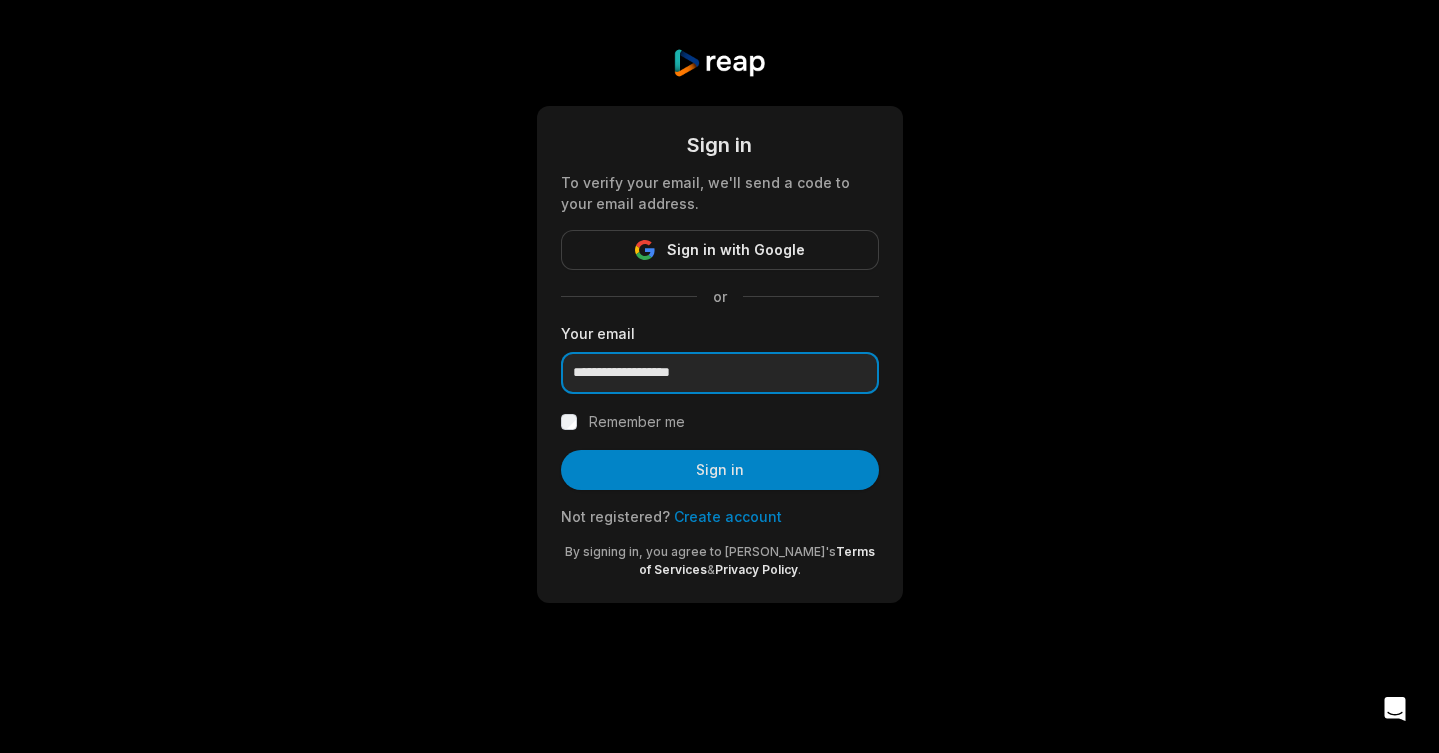type on "**********" 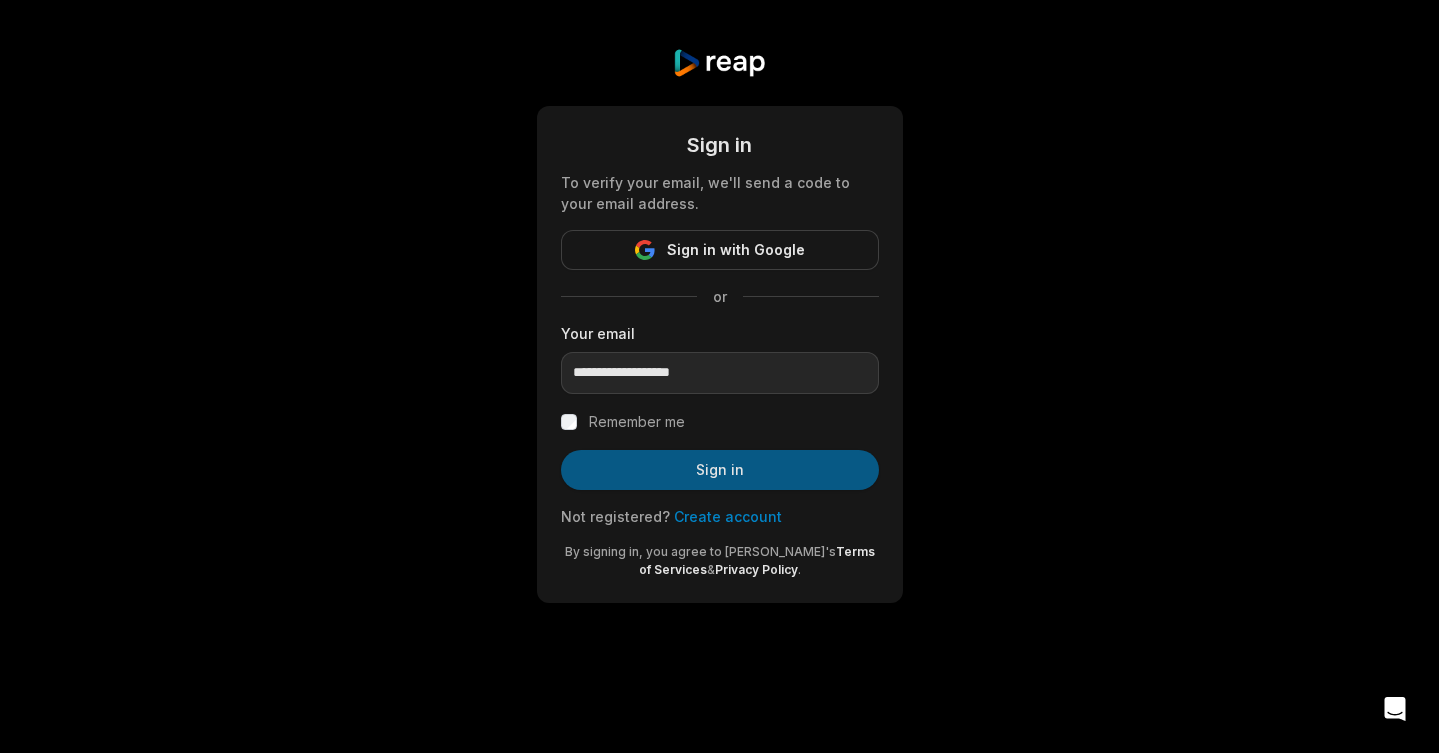 click on "Sign in" at bounding box center [720, 470] 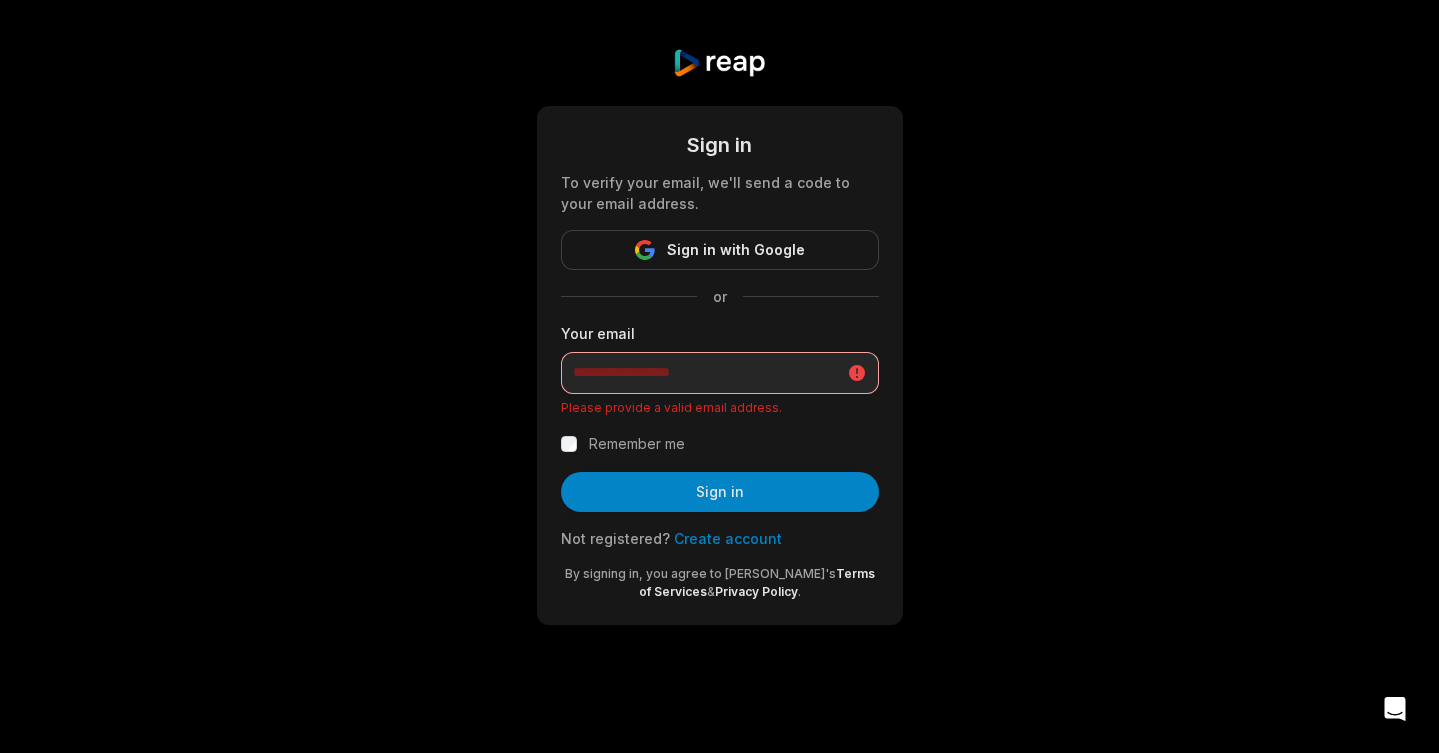 click at bounding box center [719, 63] 